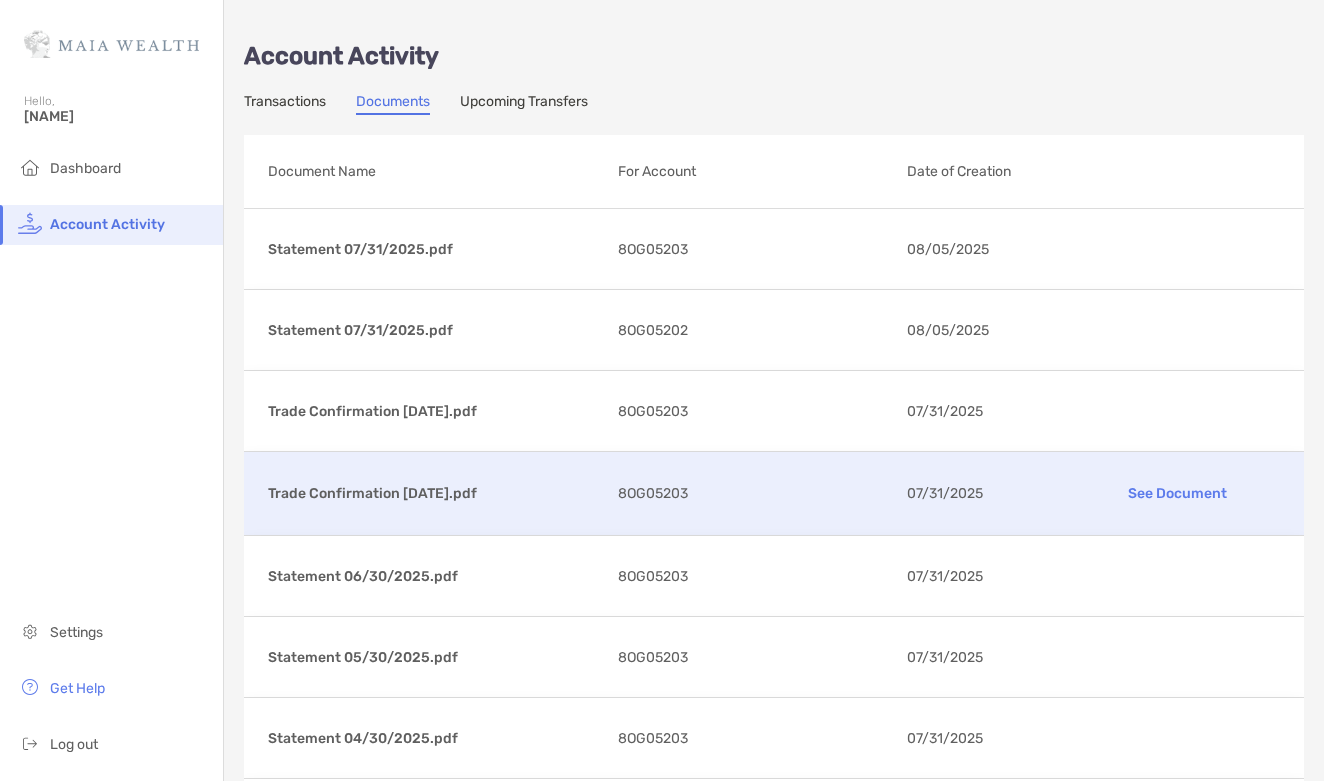 scroll, scrollTop: 0, scrollLeft: 0, axis: both 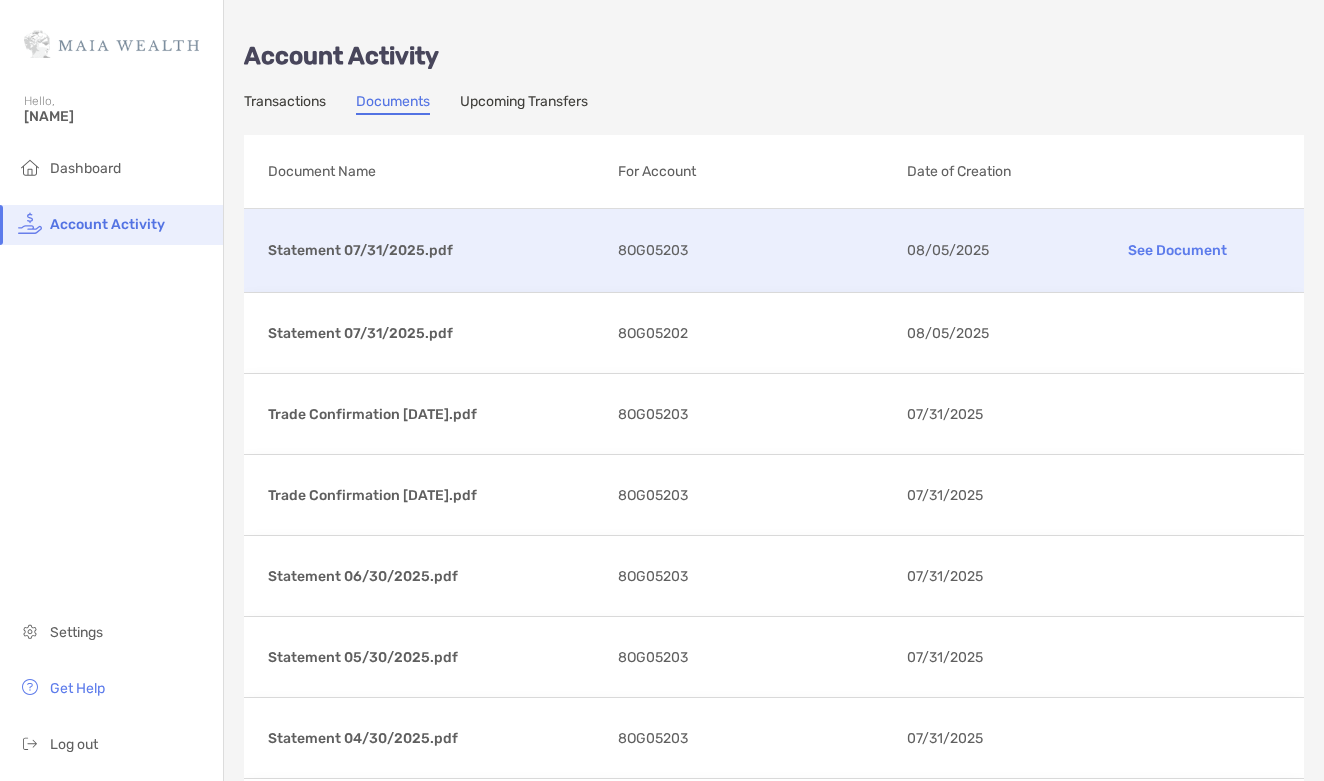 click on "Statement 07/31/2025.pdf" at bounding box center (435, 250) 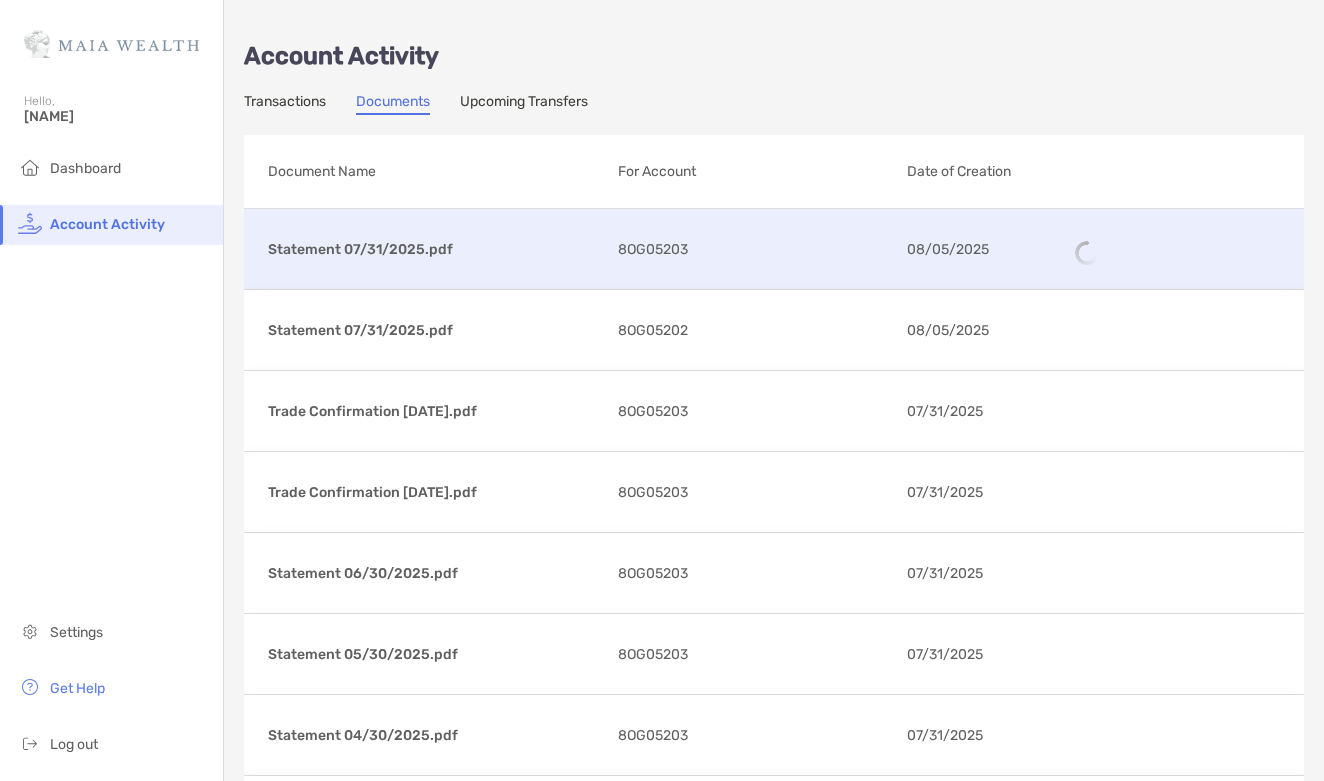 click at bounding box center [1177, 253] 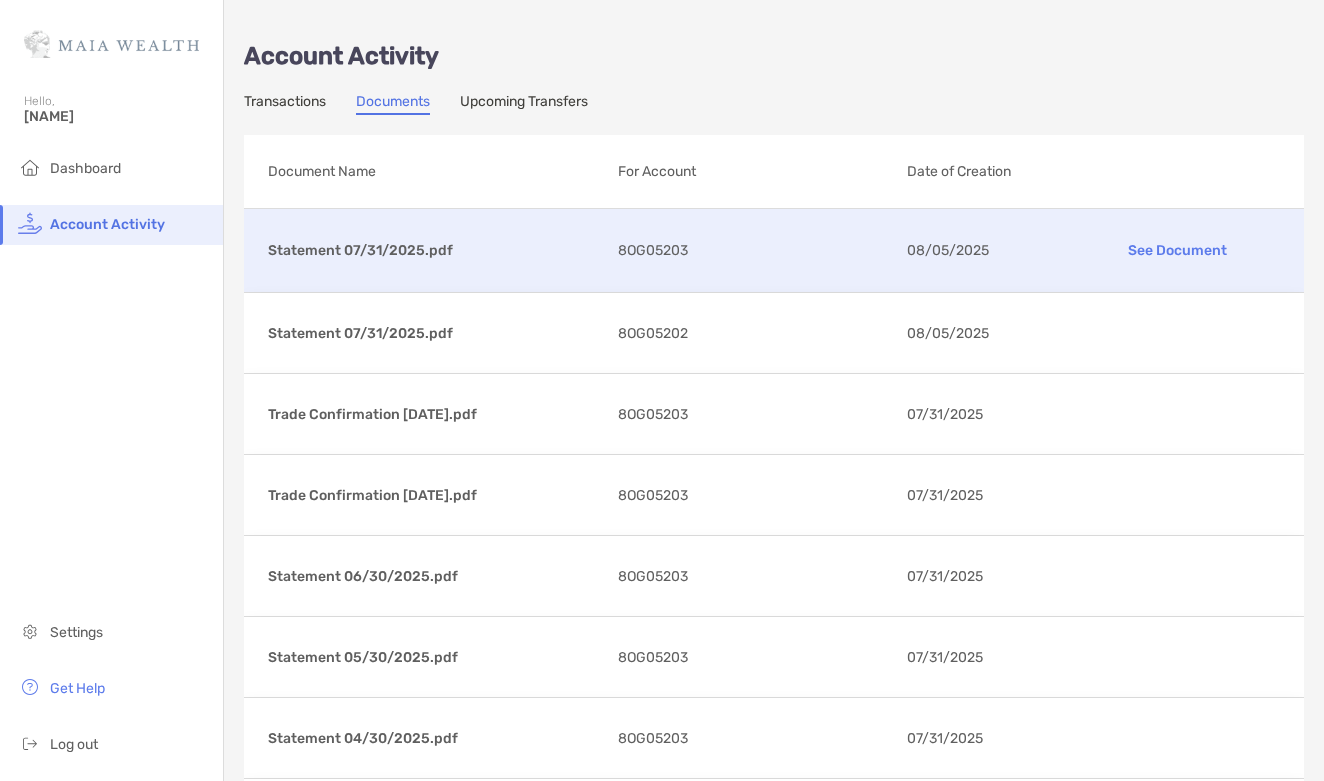 click on "See Document" at bounding box center (1177, 250) 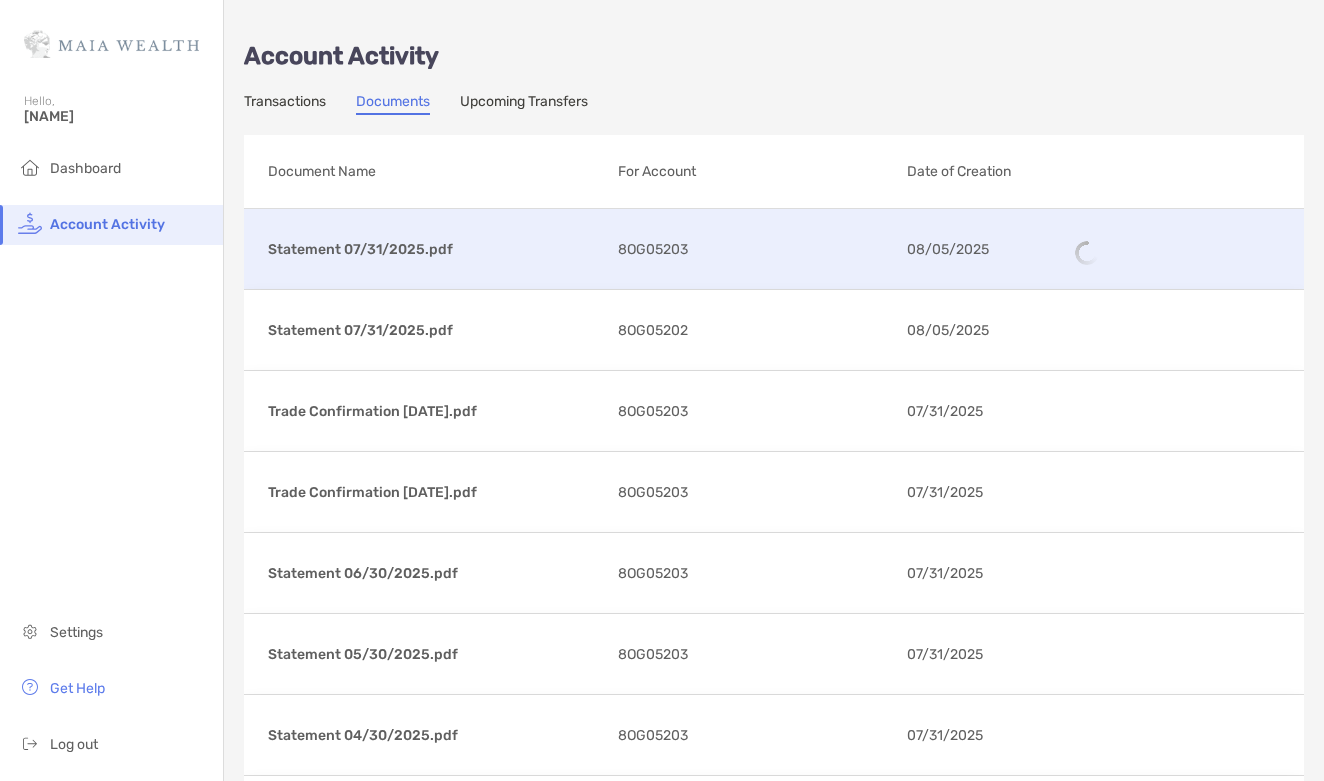 click at bounding box center (1177, 253) 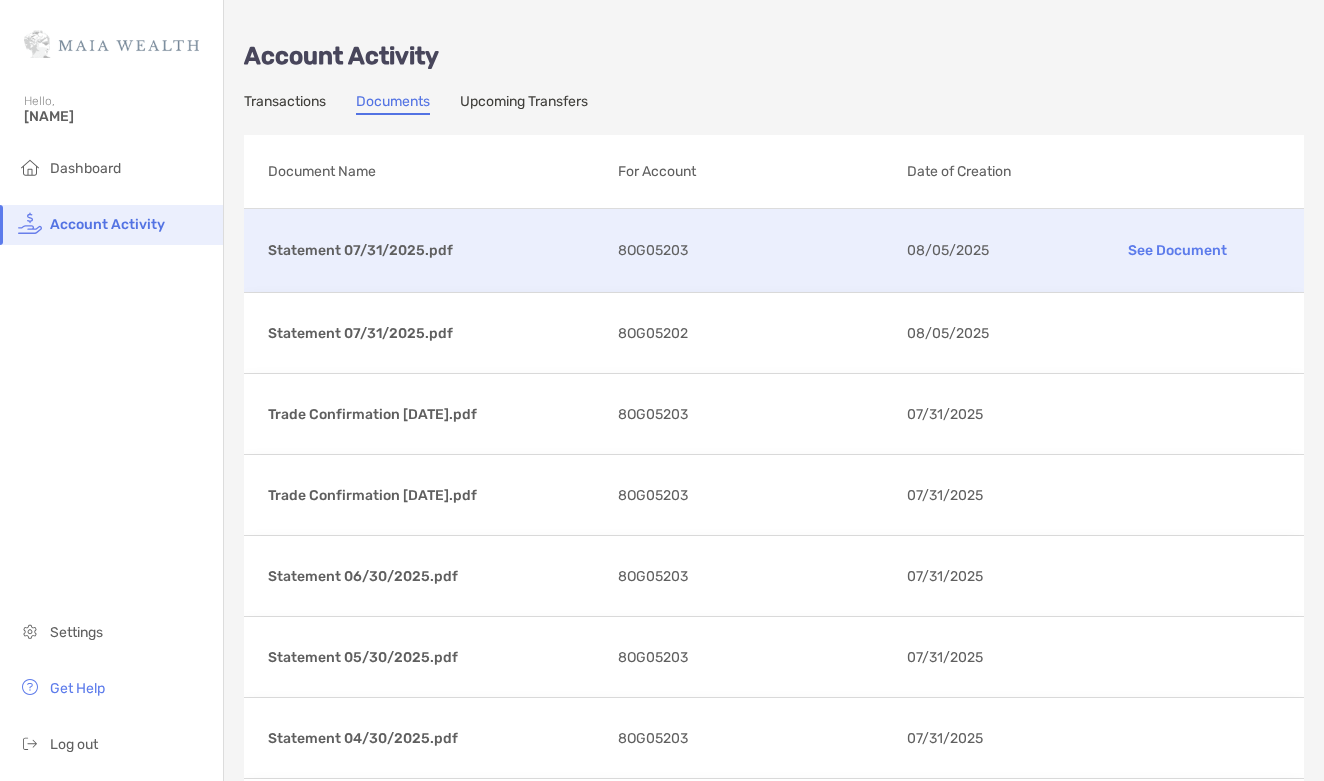click on "Statement 07/31/2025.pdf" at bounding box center (435, 250) 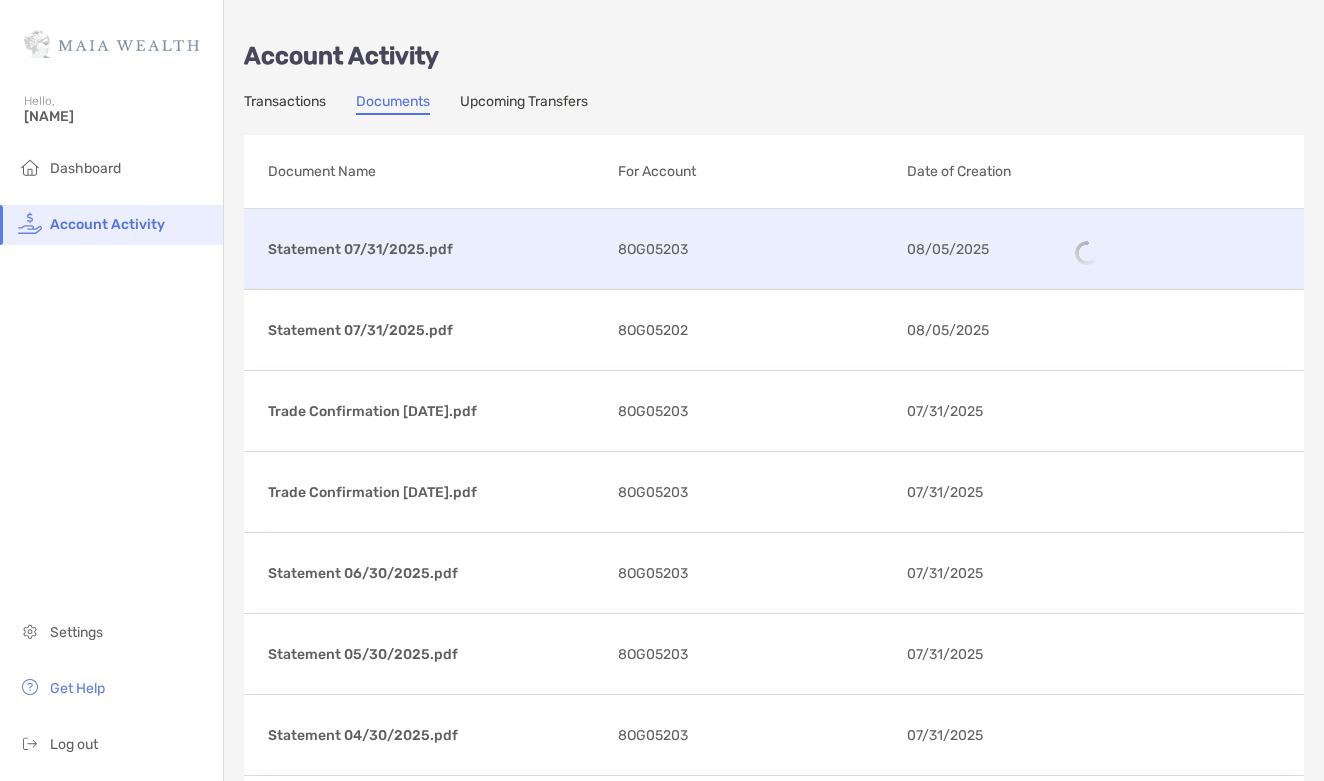 click on "Statement 07/31/2025.pdf" at bounding box center [435, 249] 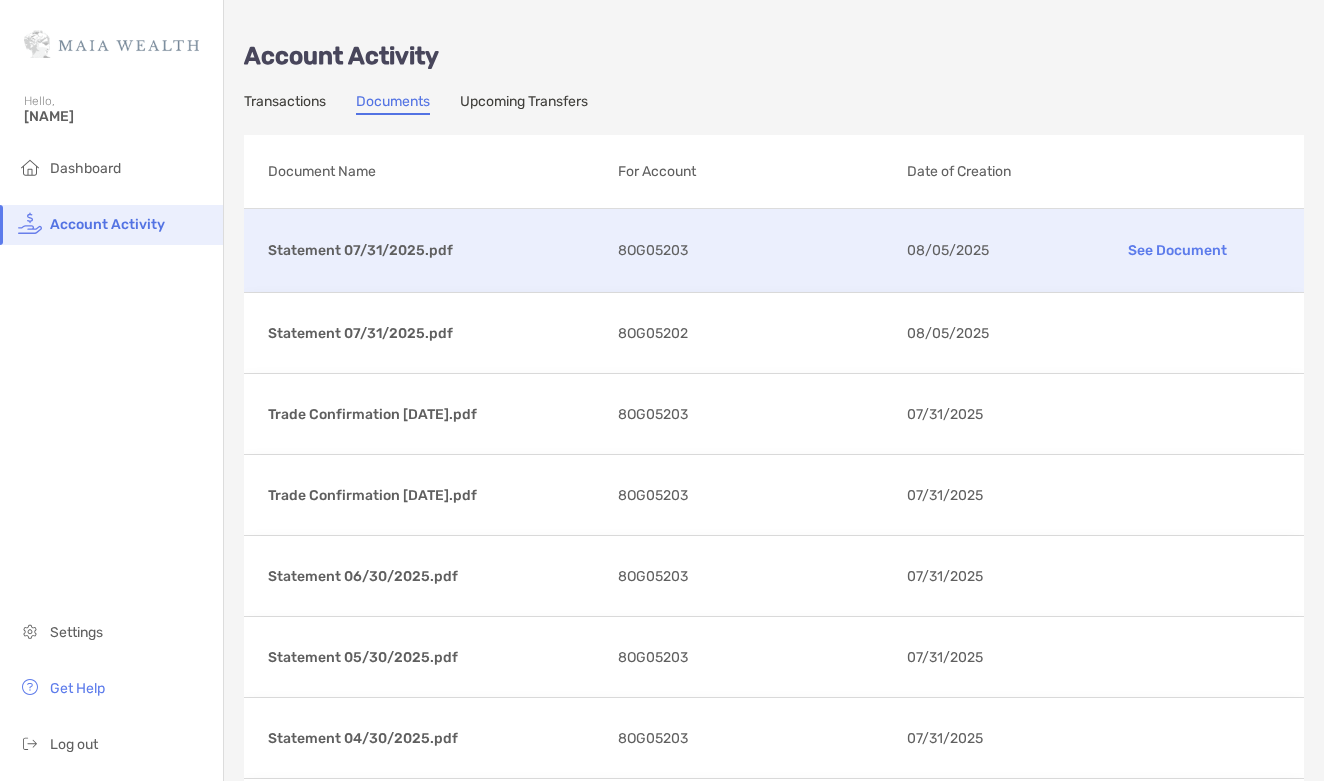 click on "See Document" at bounding box center (1177, 250) 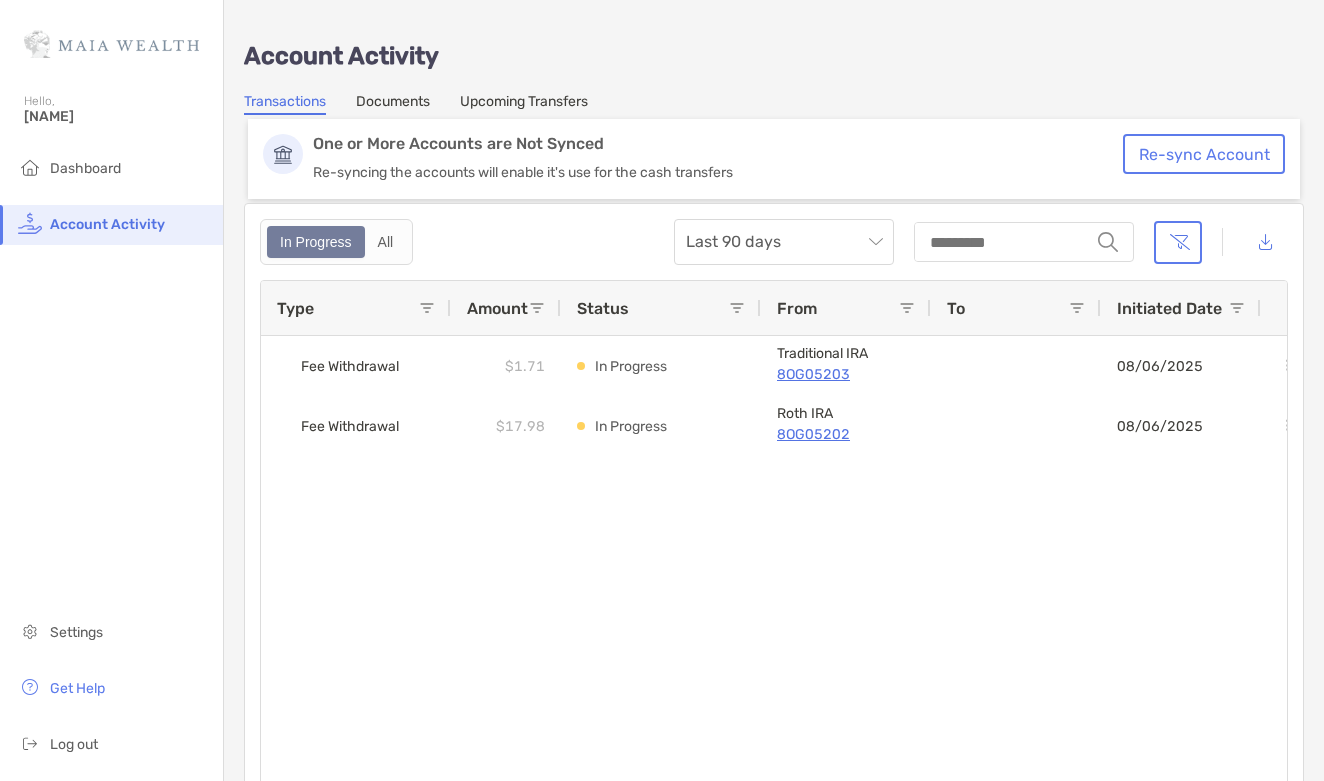 click on "Documents" at bounding box center (393, 104) 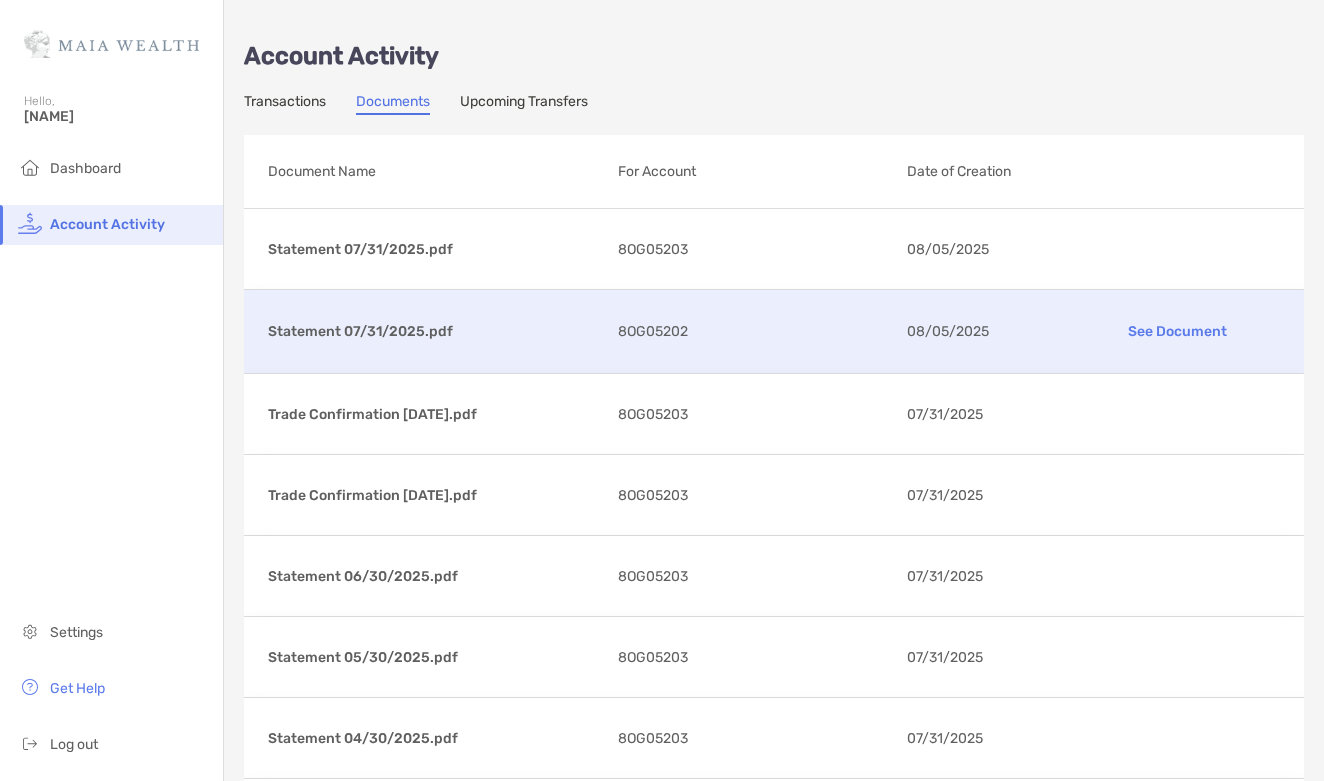 click on "See Document" at bounding box center [1177, 331] 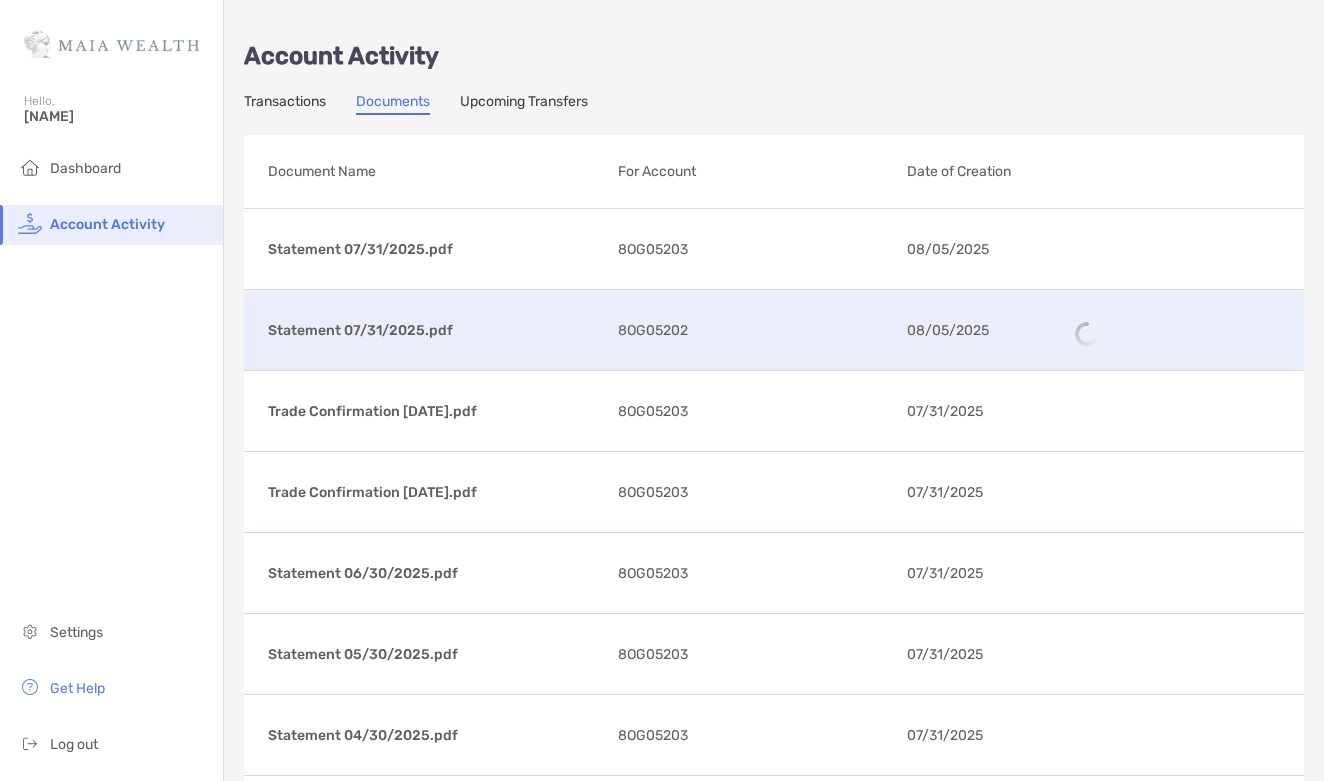 click at bounding box center [1177, 334] 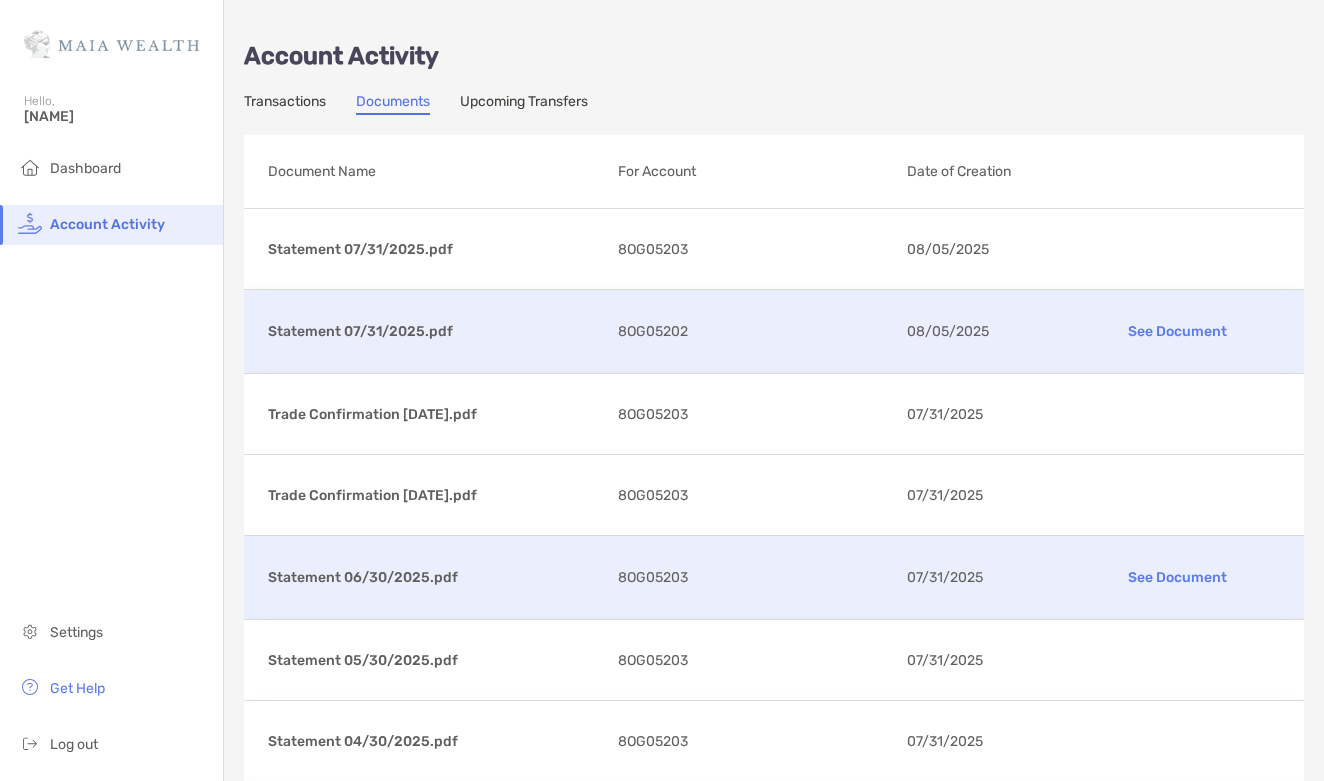 click on "See Document" at bounding box center (1177, 577) 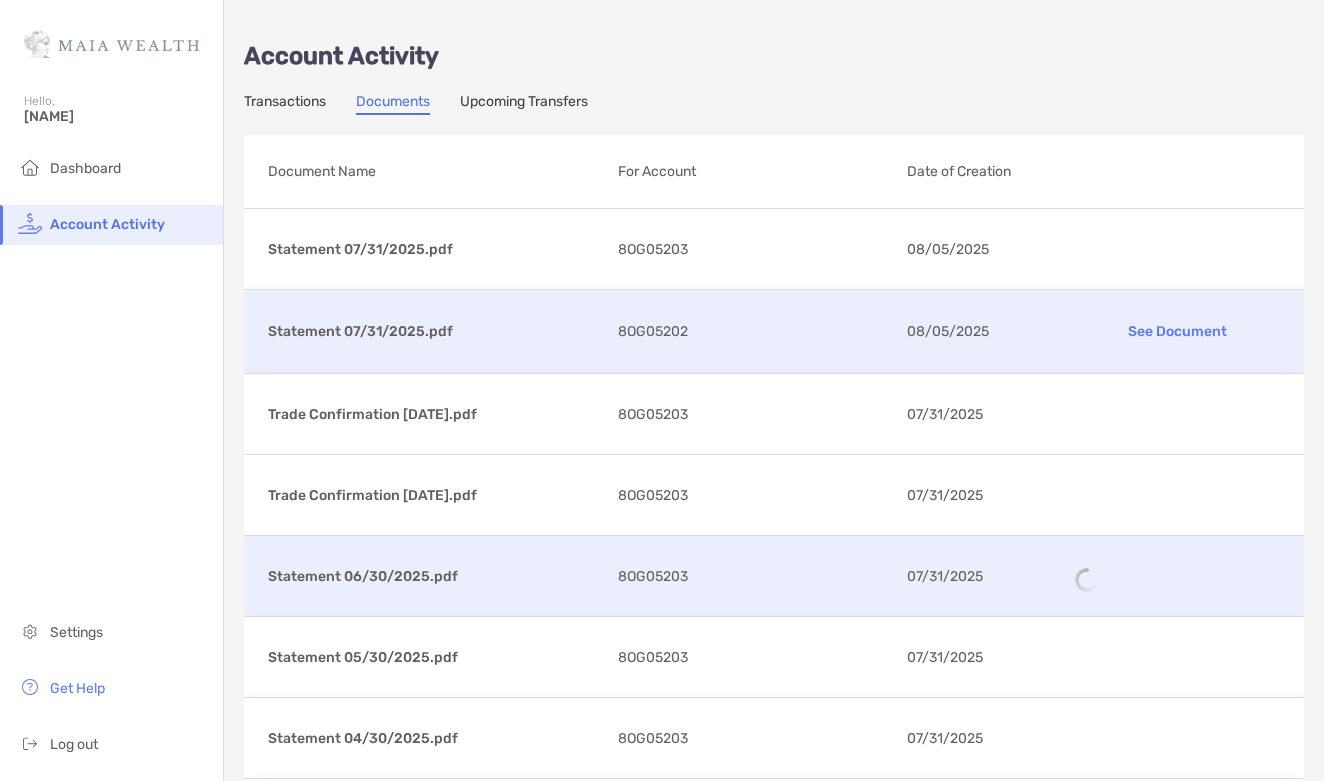 click at bounding box center (1177, 580) 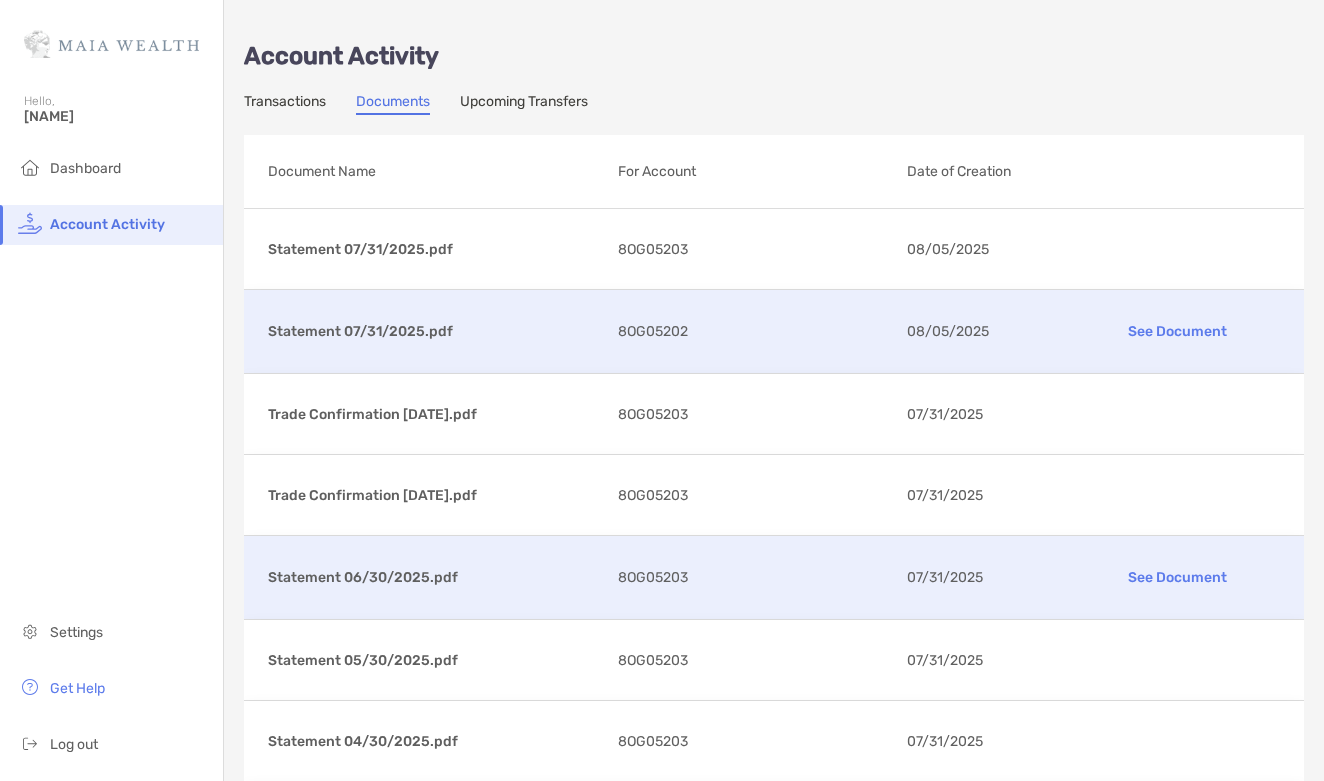 scroll, scrollTop: 0, scrollLeft: 0, axis: both 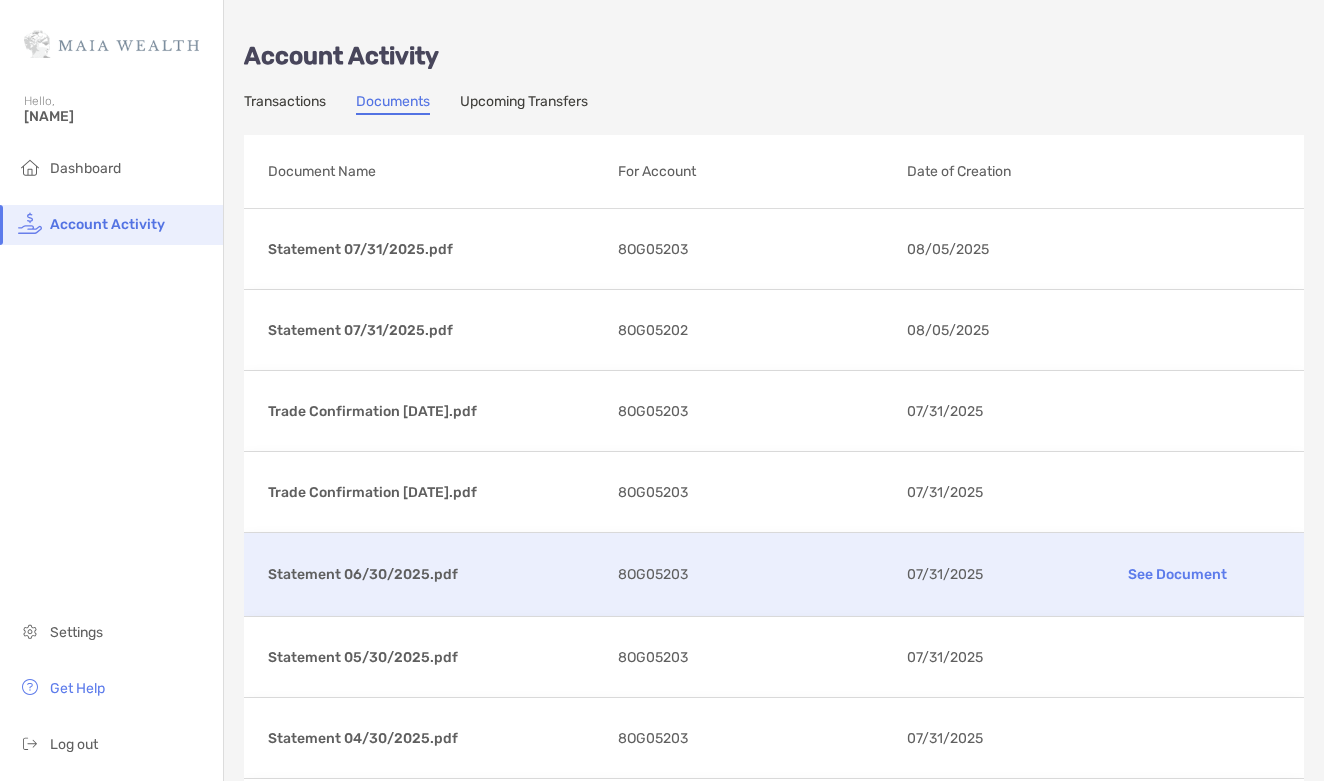 click on "Account Activity" at bounding box center (107, 224) 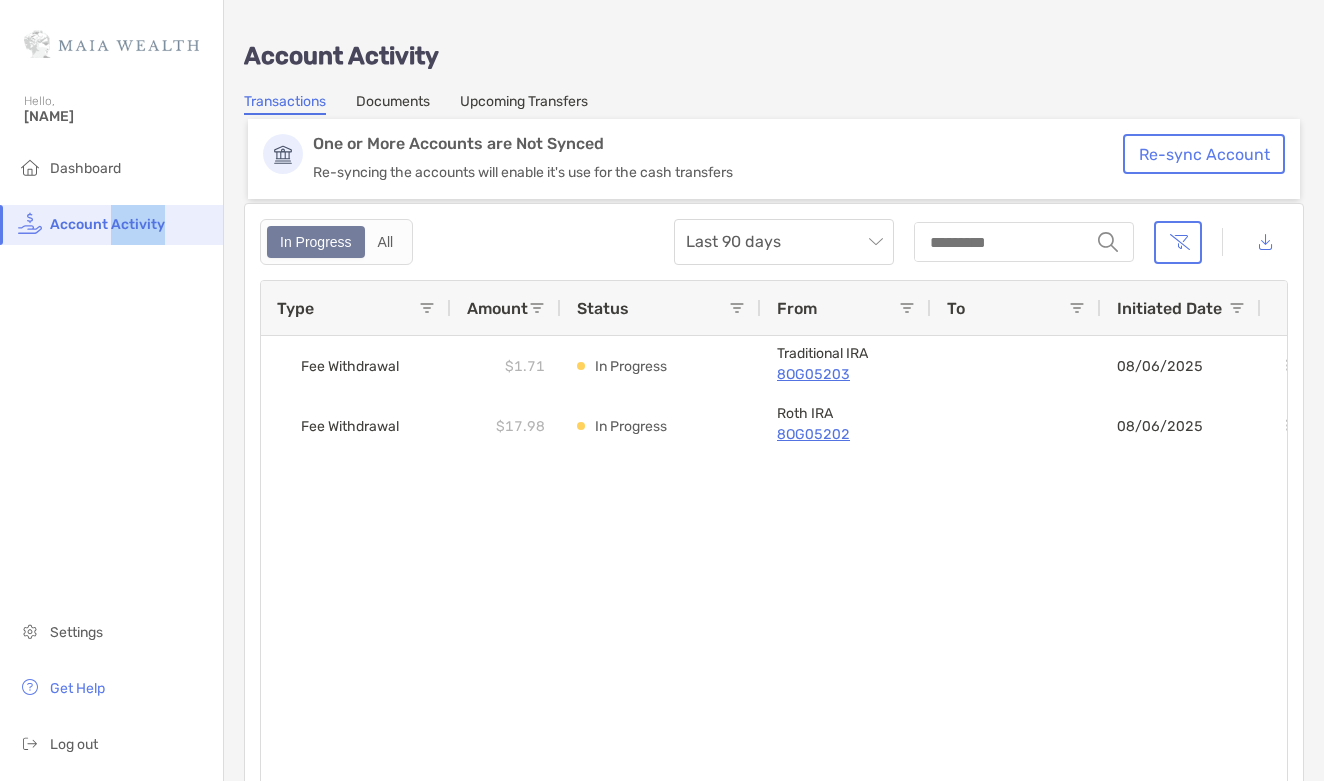 click on "Documents" at bounding box center (393, 104) 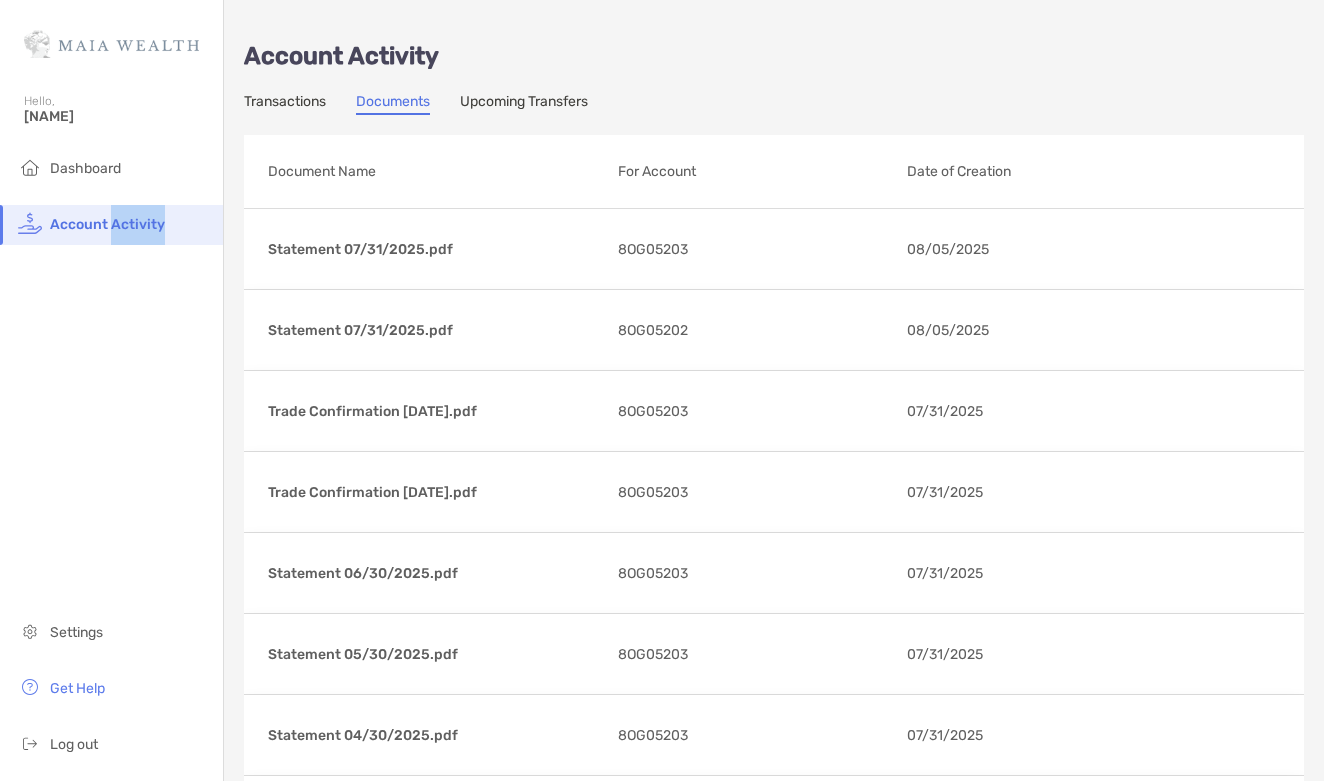 click on "Transactions" at bounding box center (285, 104) 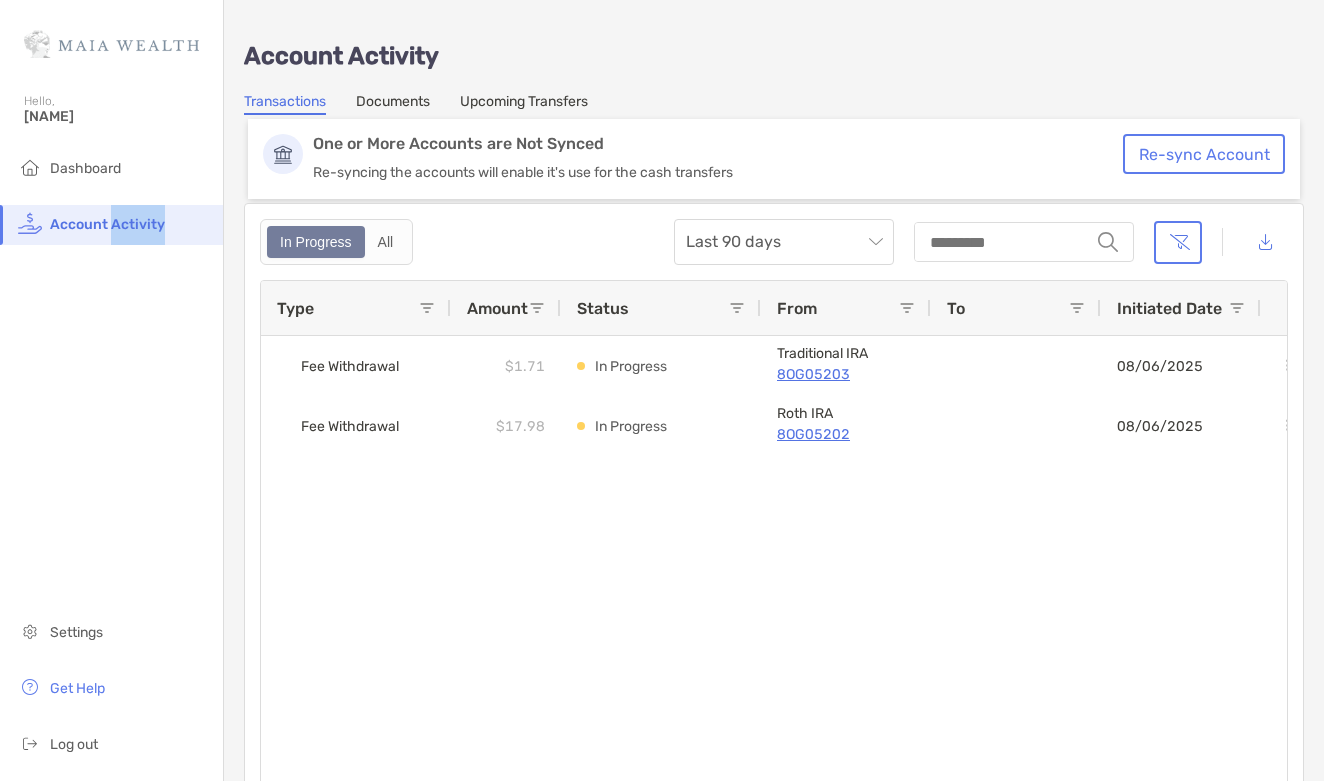 click on "Re-sync Account" at bounding box center (1204, 154) 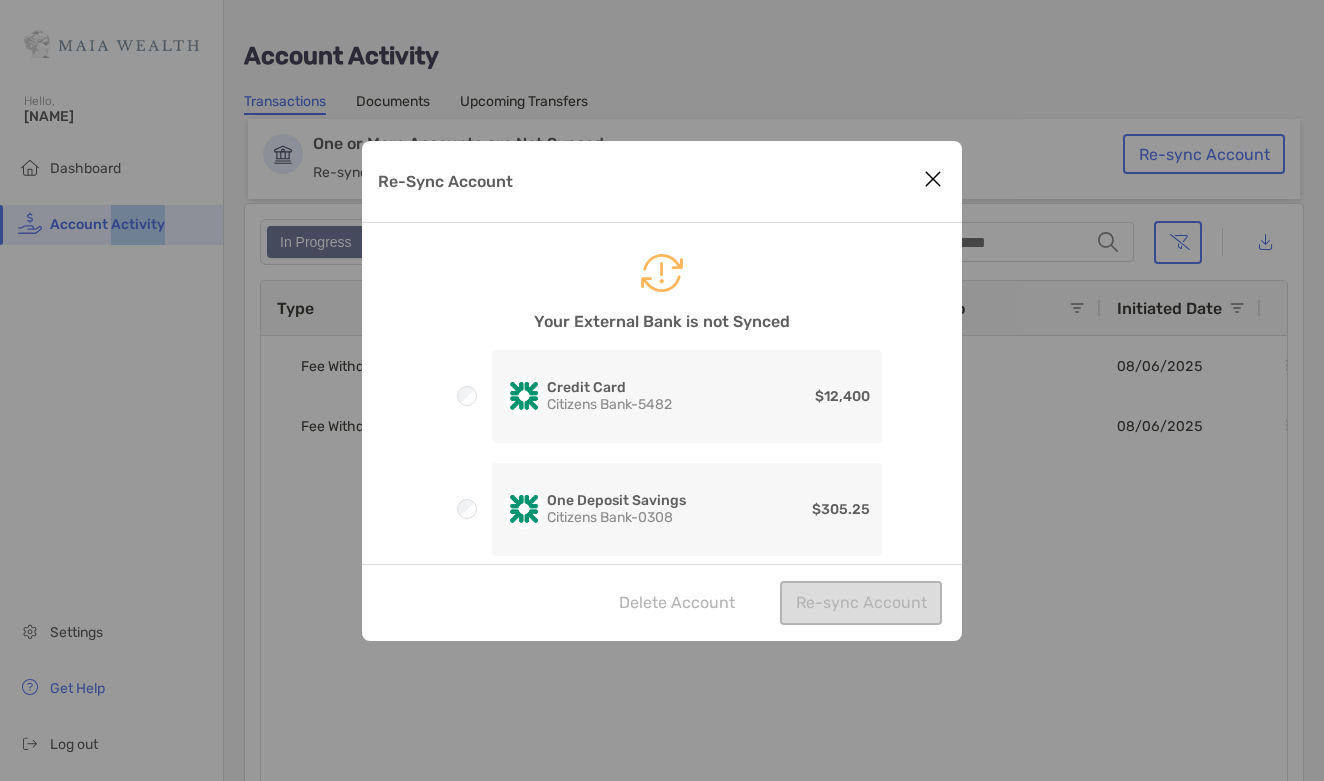 click at bounding box center [933, 179] 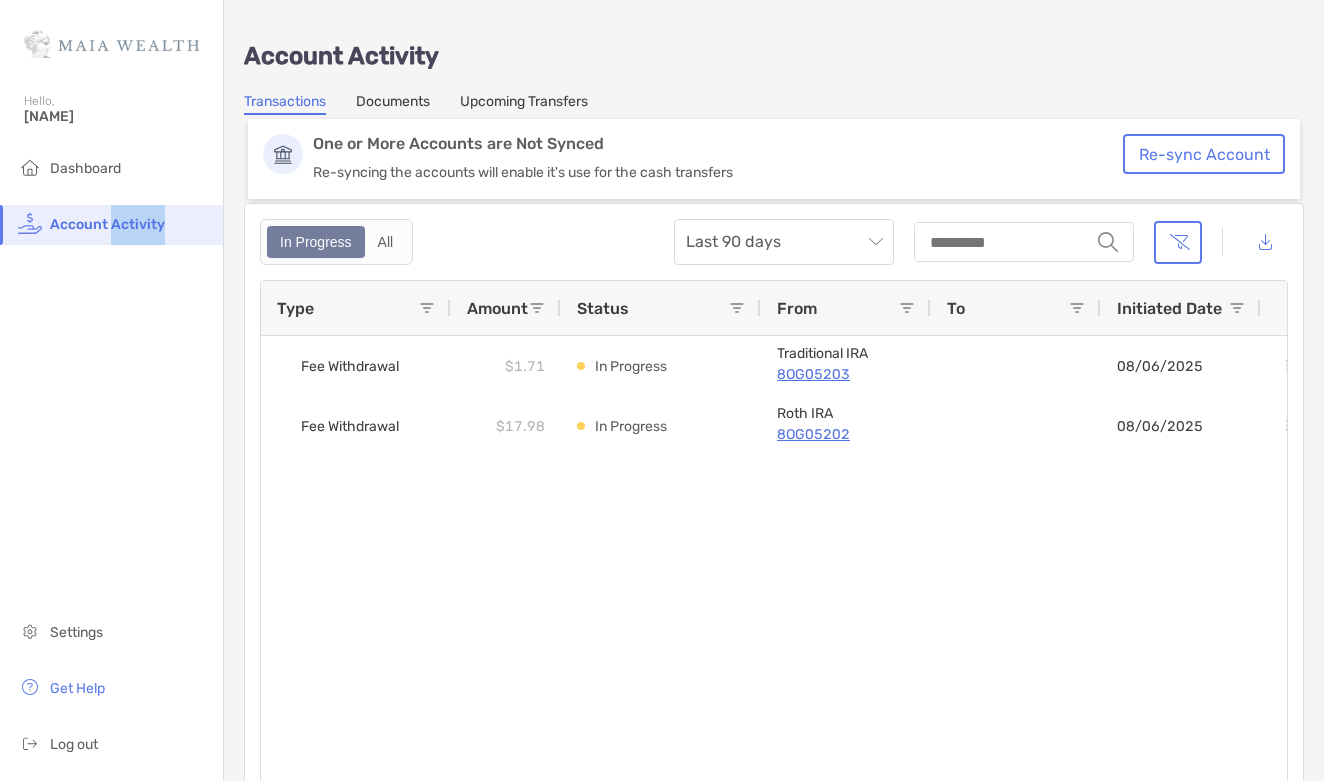 click on "Documents" at bounding box center (393, 104) 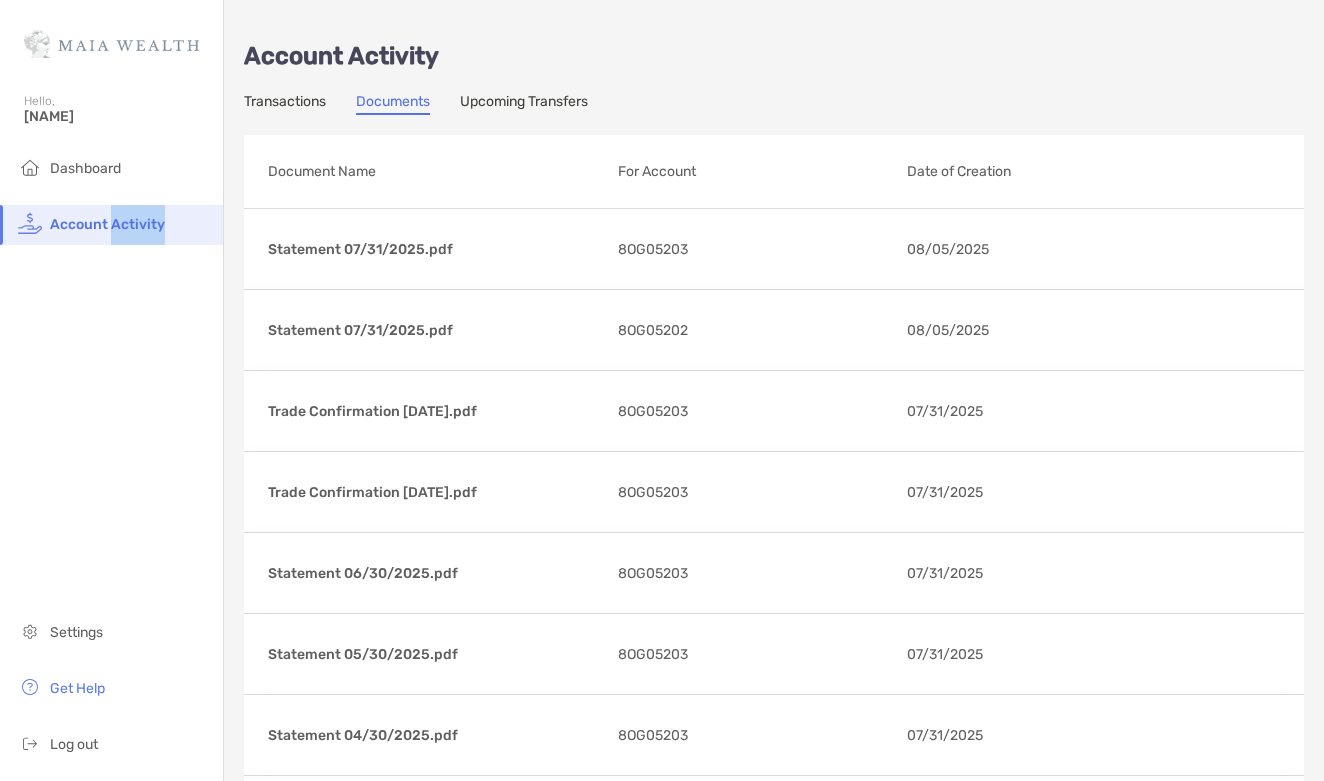 click on "Upcoming Transfers" at bounding box center (524, 104) 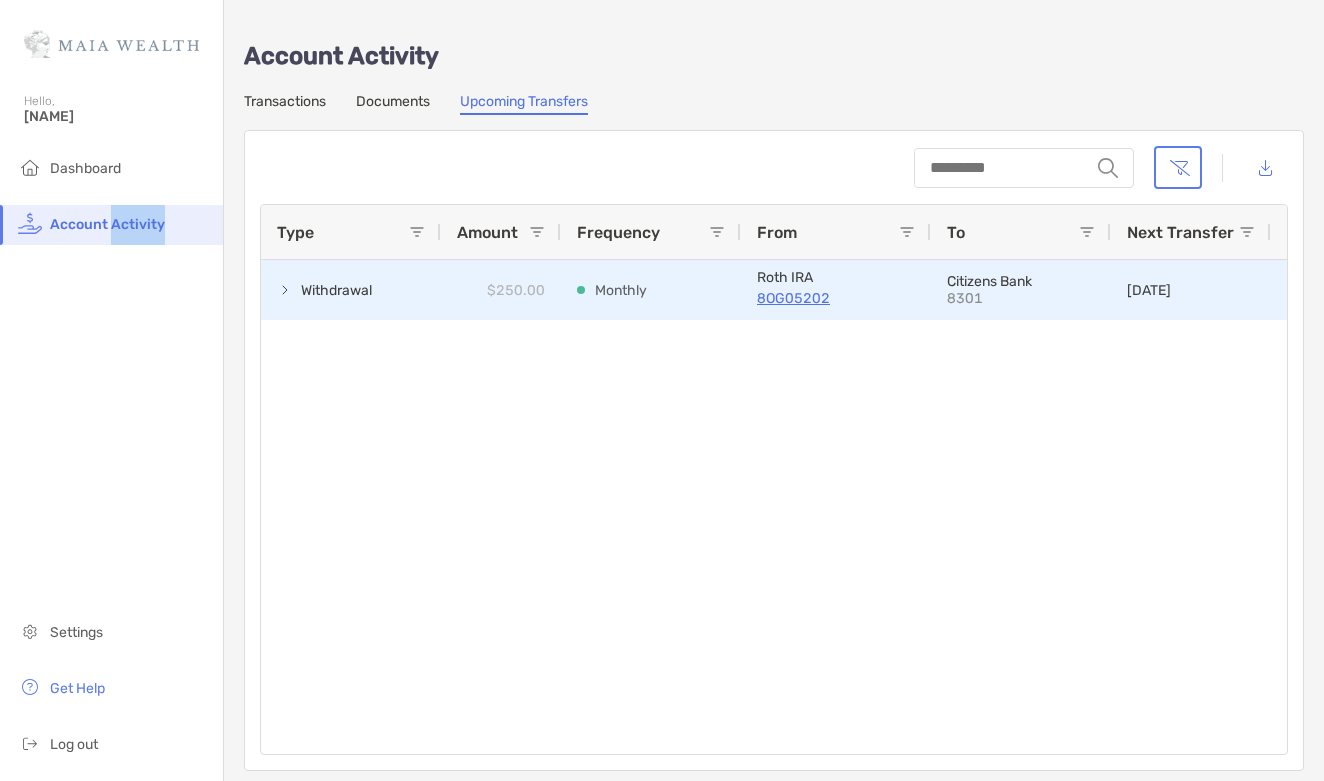 click on "8OG05202" at bounding box center (836, 298) 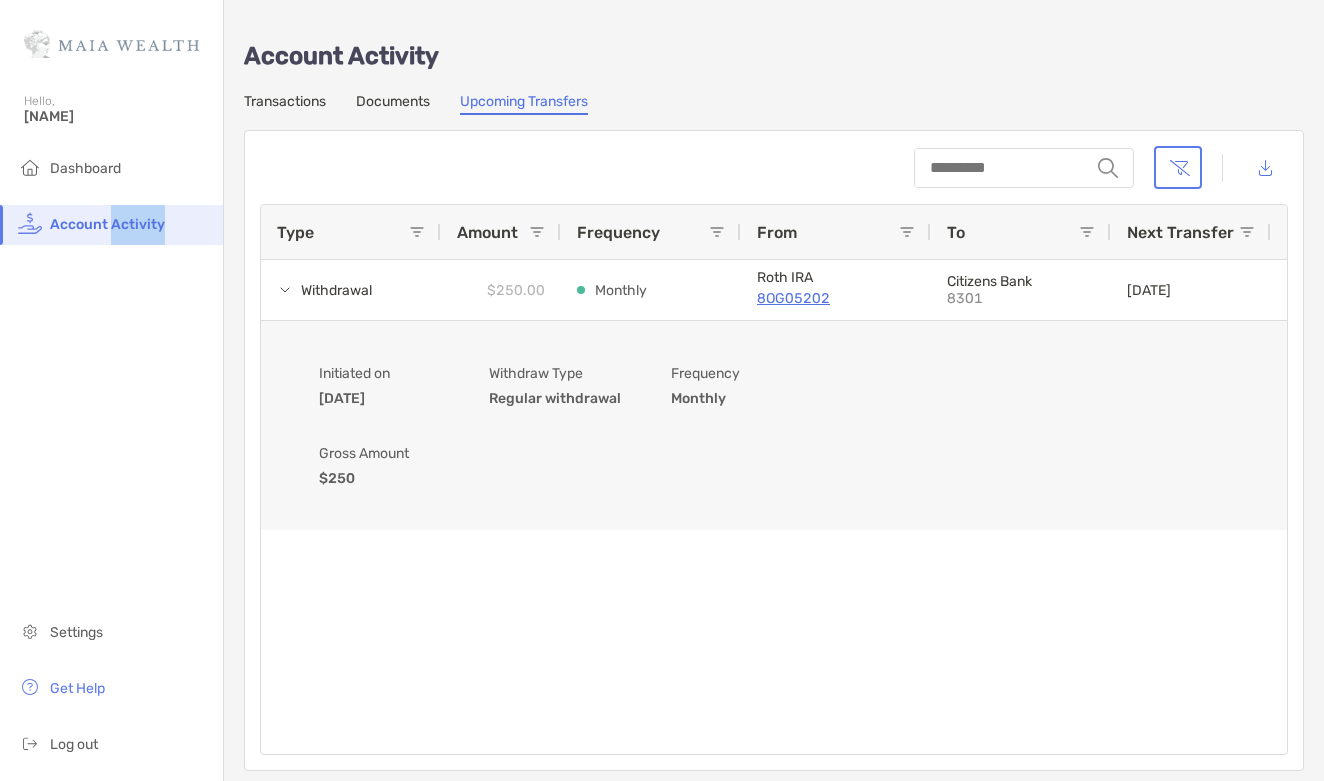 click on "Documents" at bounding box center (393, 104) 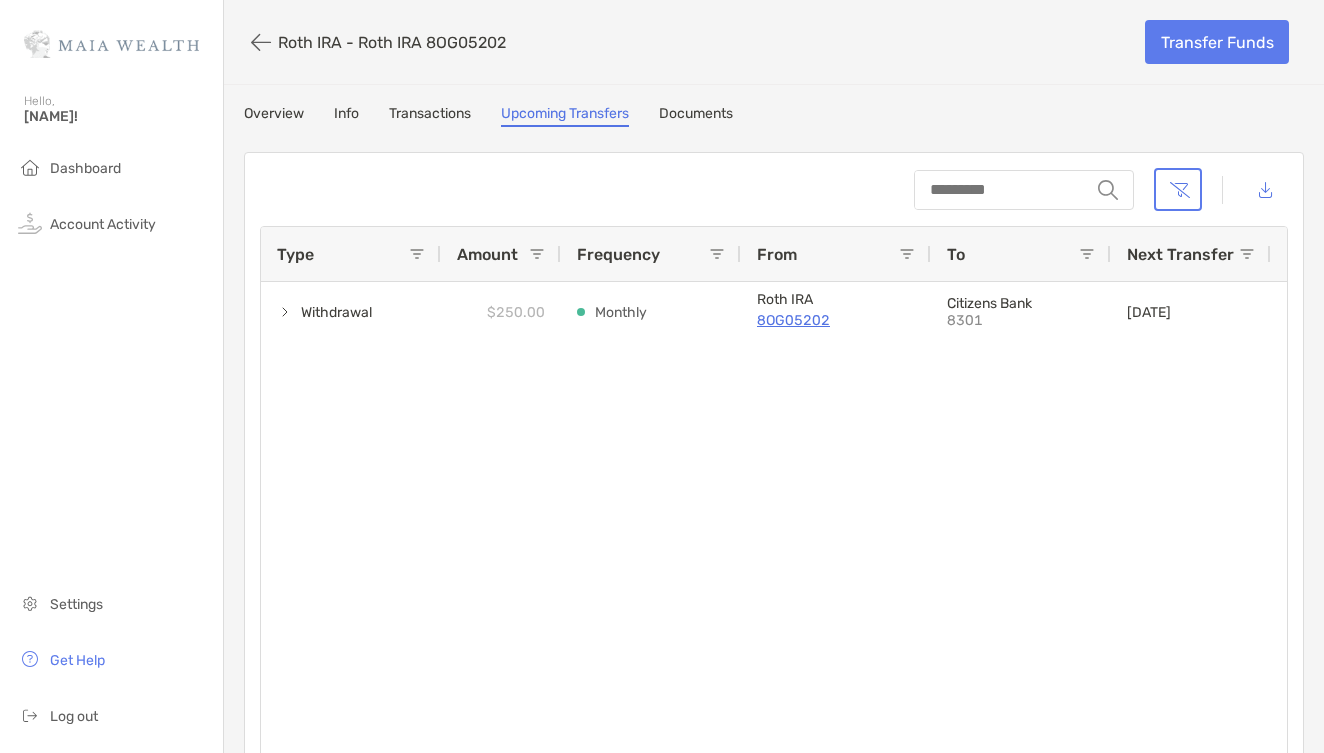 scroll, scrollTop: 0, scrollLeft: 0, axis: both 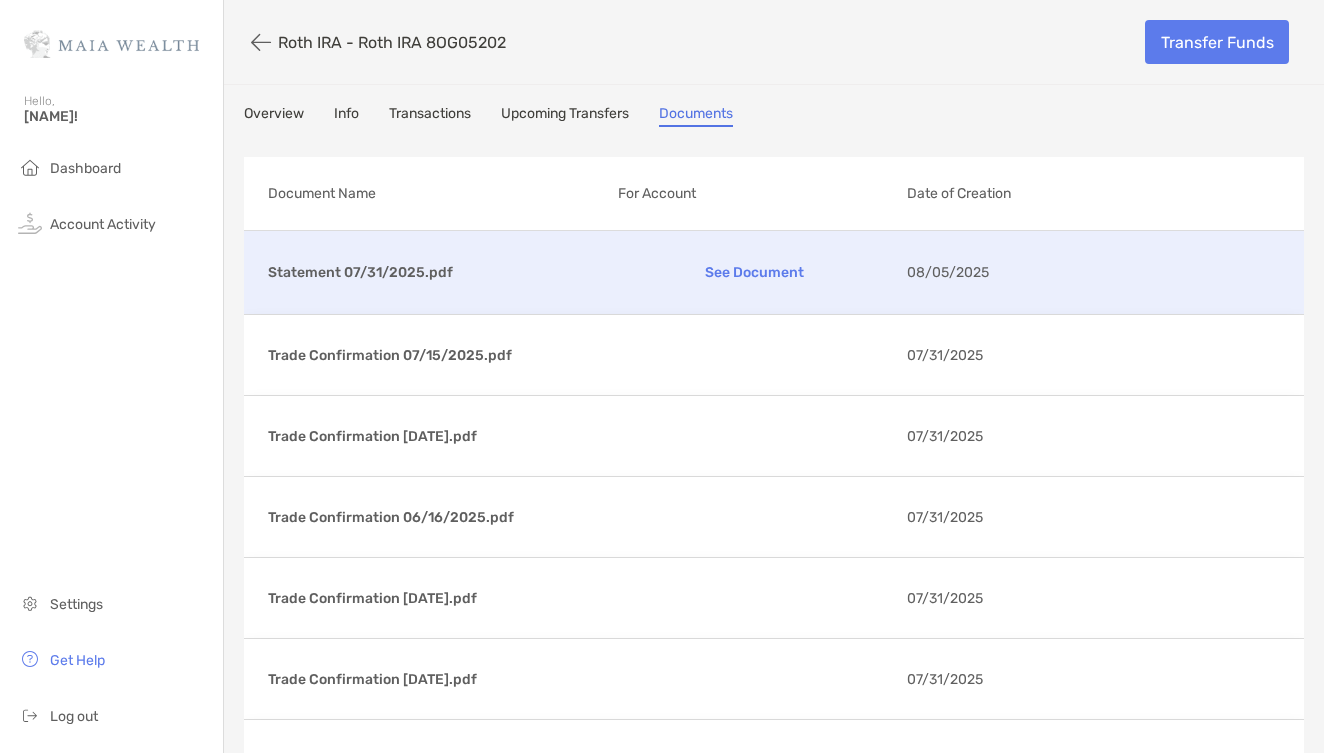 click on "See Document" at bounding box center [754, 272] 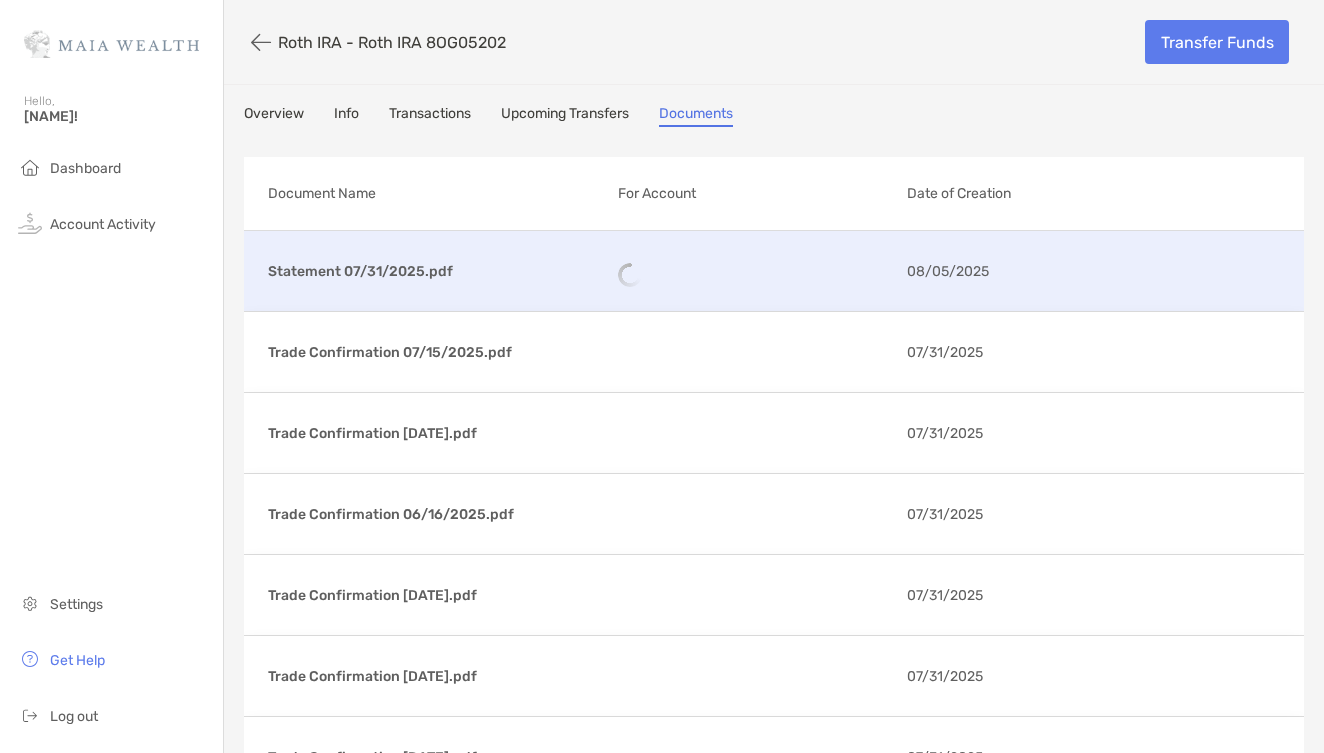click at bounding box center [754, 275] 